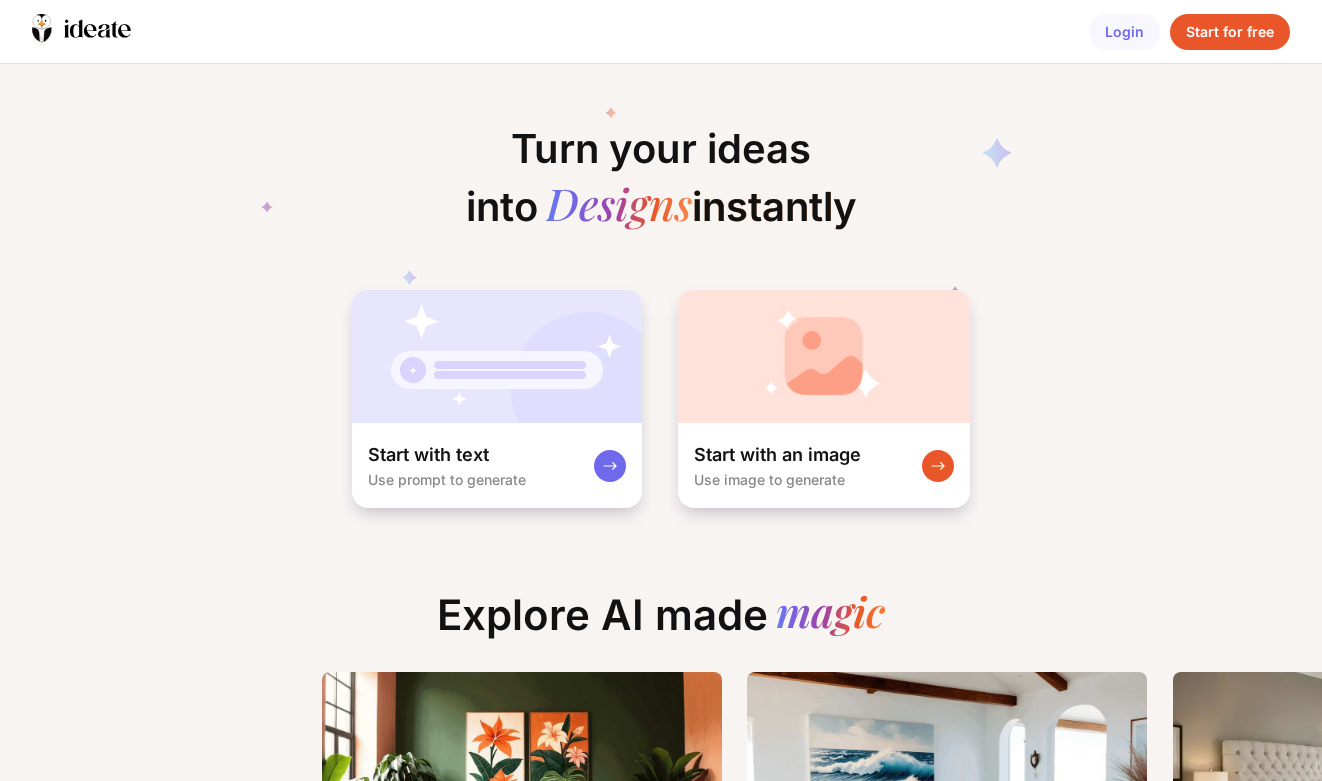 scroll, scrollTop: 0, scrollLeft: 0, axis: both 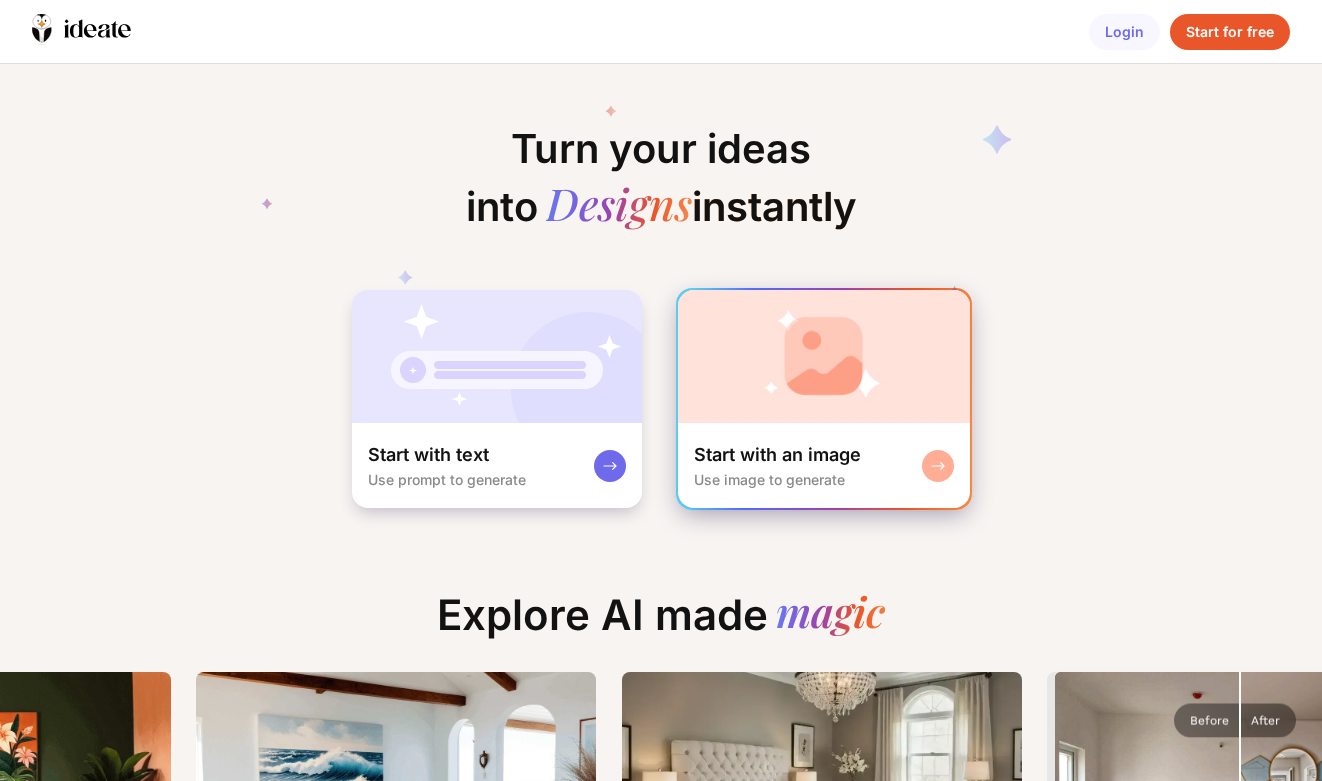 click at bounding box center (824, 356) 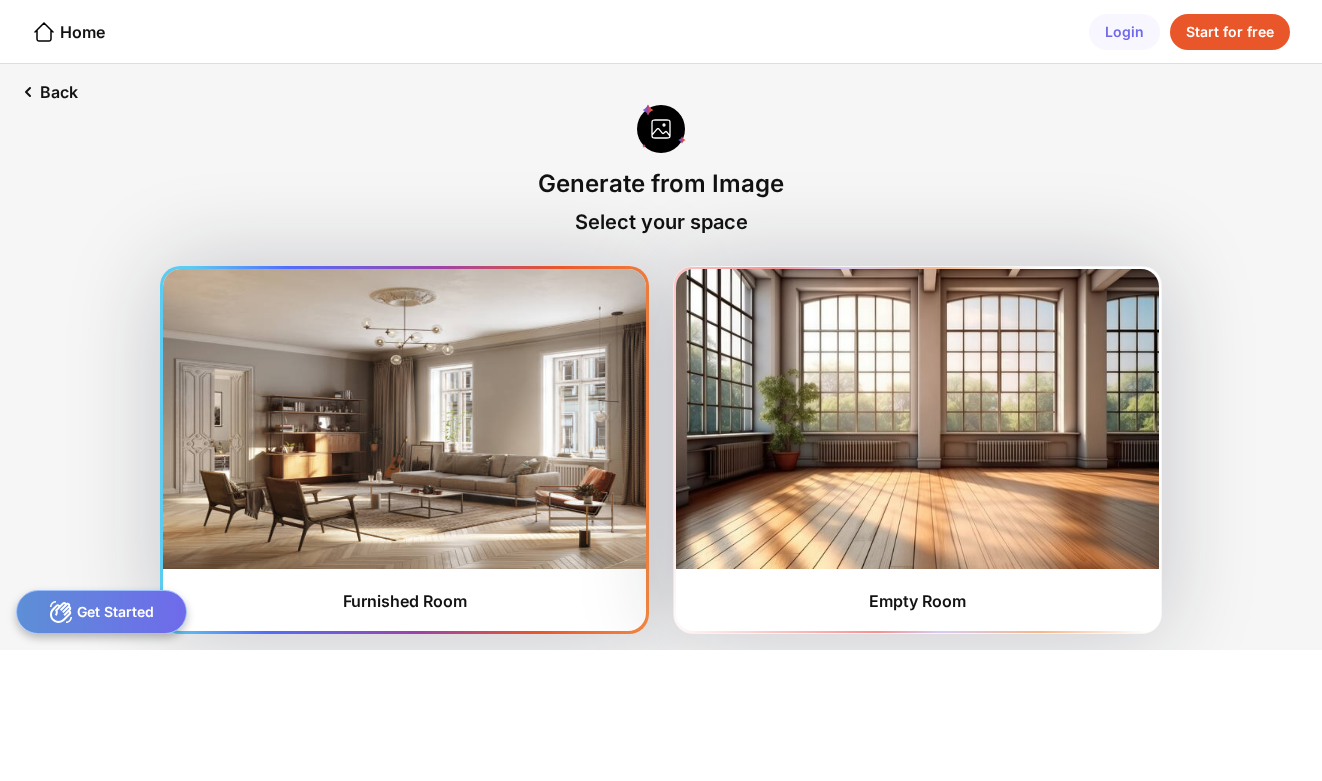 click at bounding box center [404, 419] 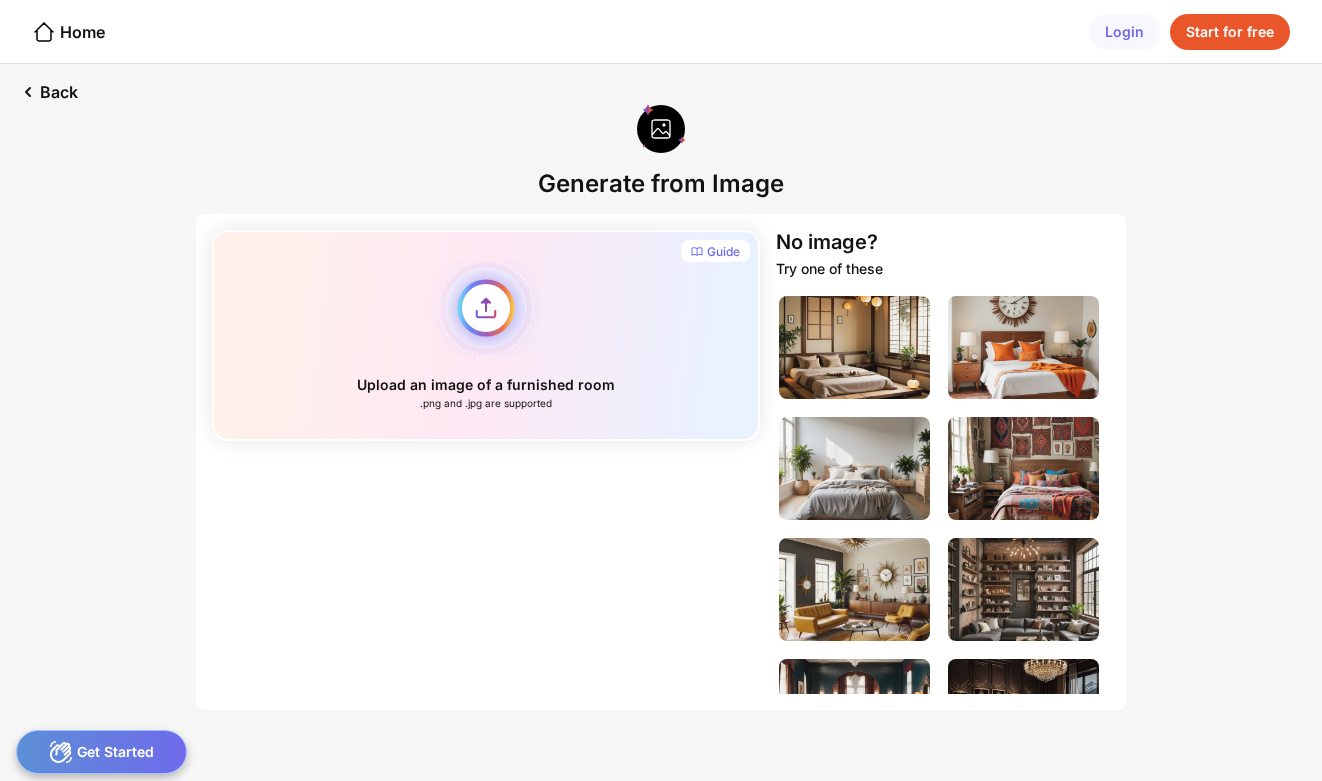 click on "Upload an image of a furnished room .png and .jpg are supported" at bounding box center (486, 335) 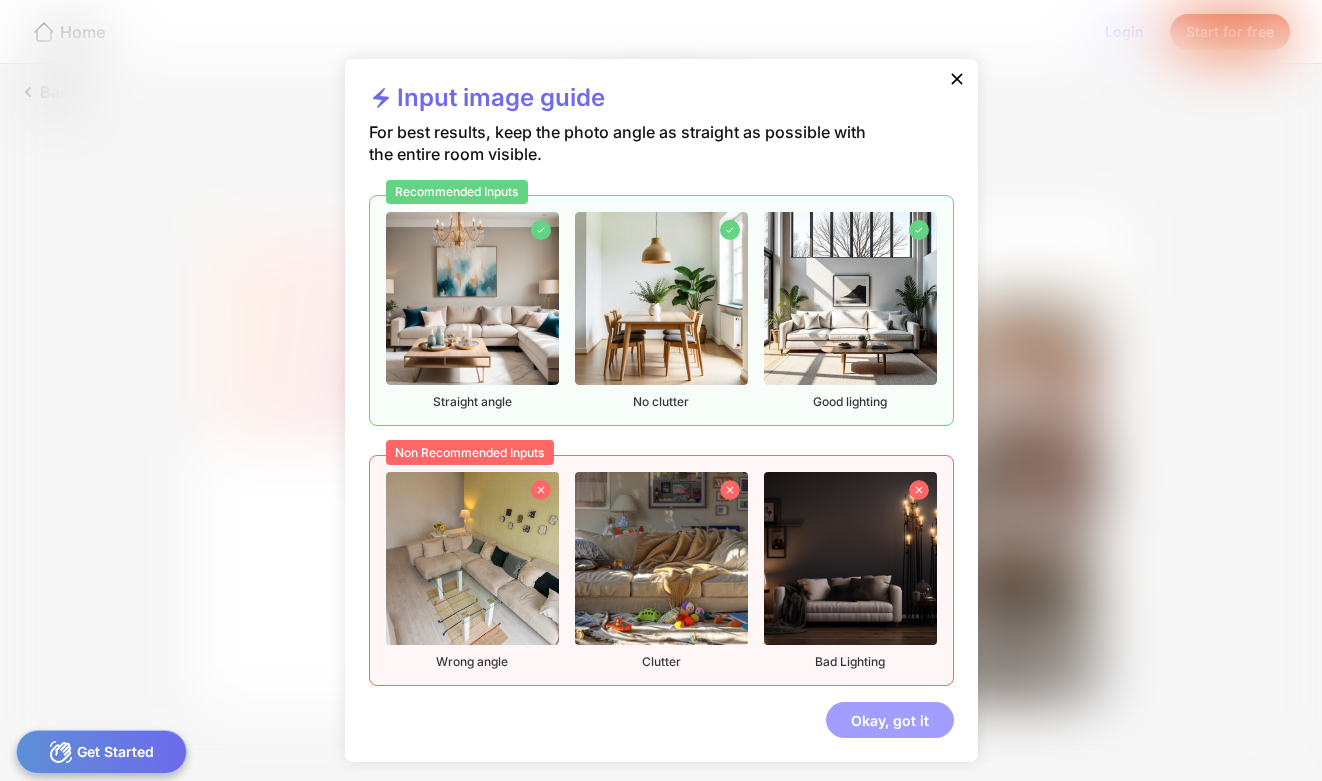 click on "Okay, got it" at bounding box center (890, 720) 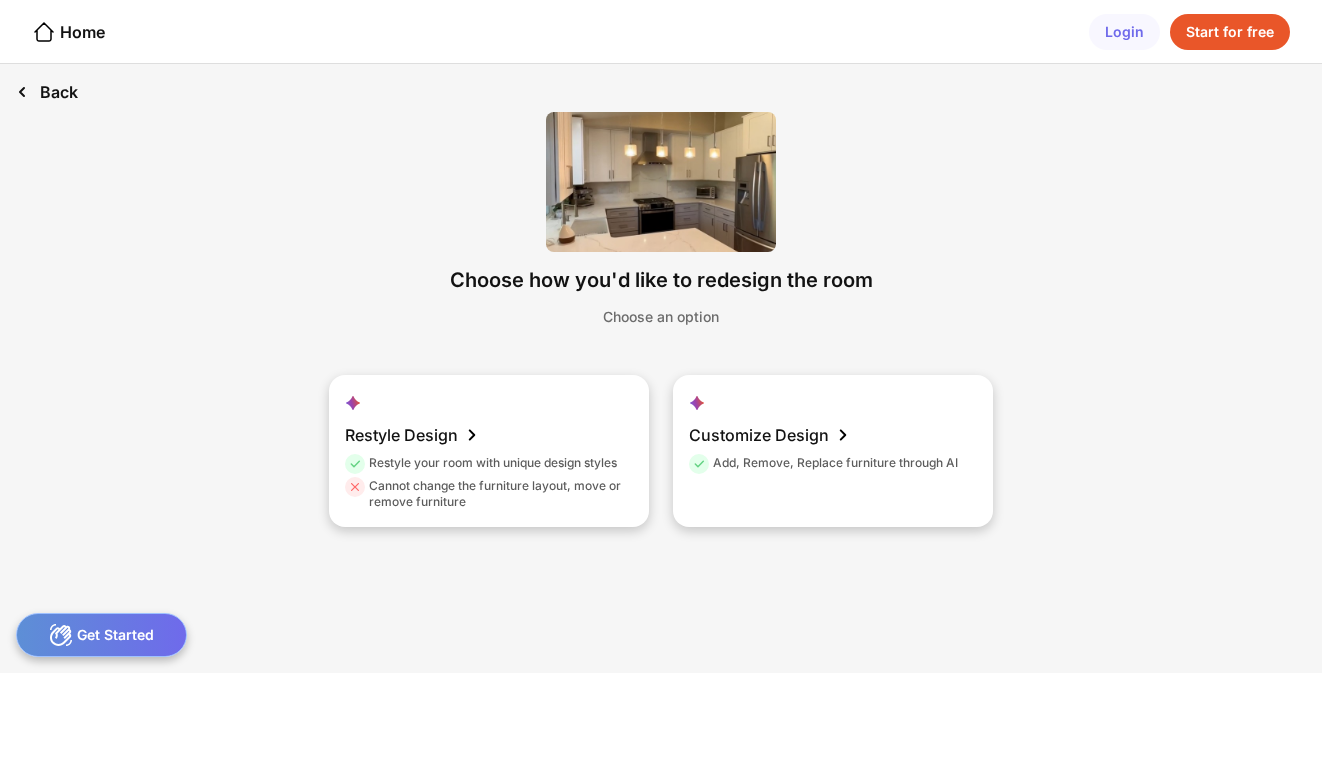 click on "Back" at bounding box center (47, 92) 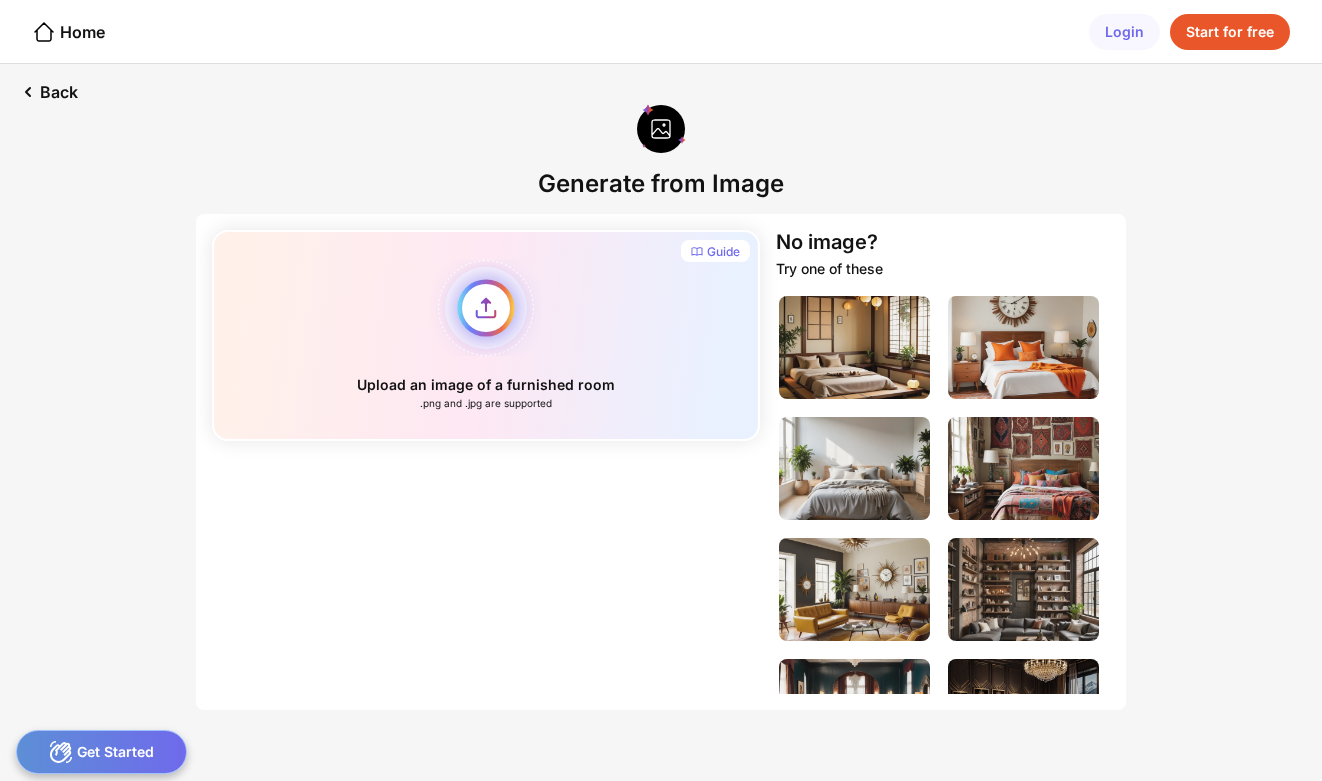 click on "Upload an image of a furnished room .png and .jpg are supported" at bounding box center (486, 335) 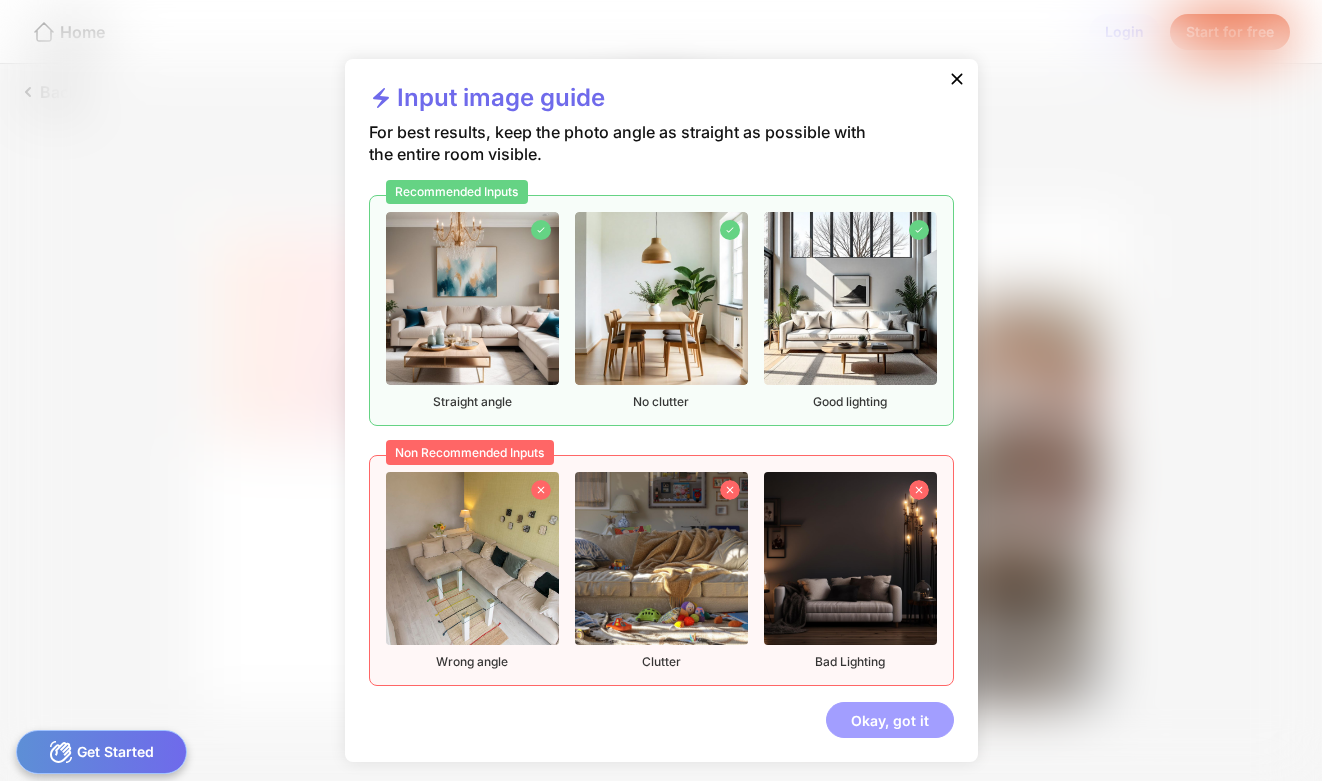 click on "Okay, got it" at bounding box center (890, 720) 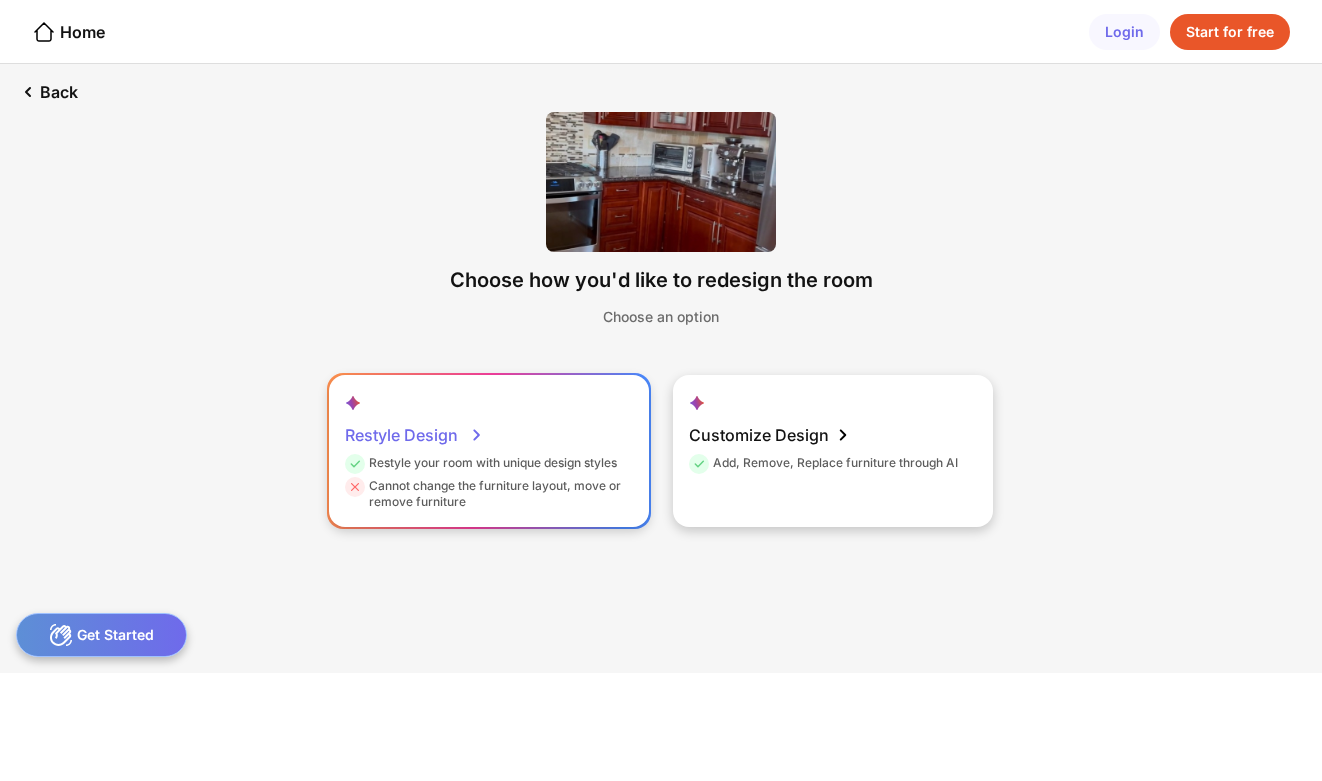 click on "Restyle your room with unique design styles" at bounding box center [481, 466] 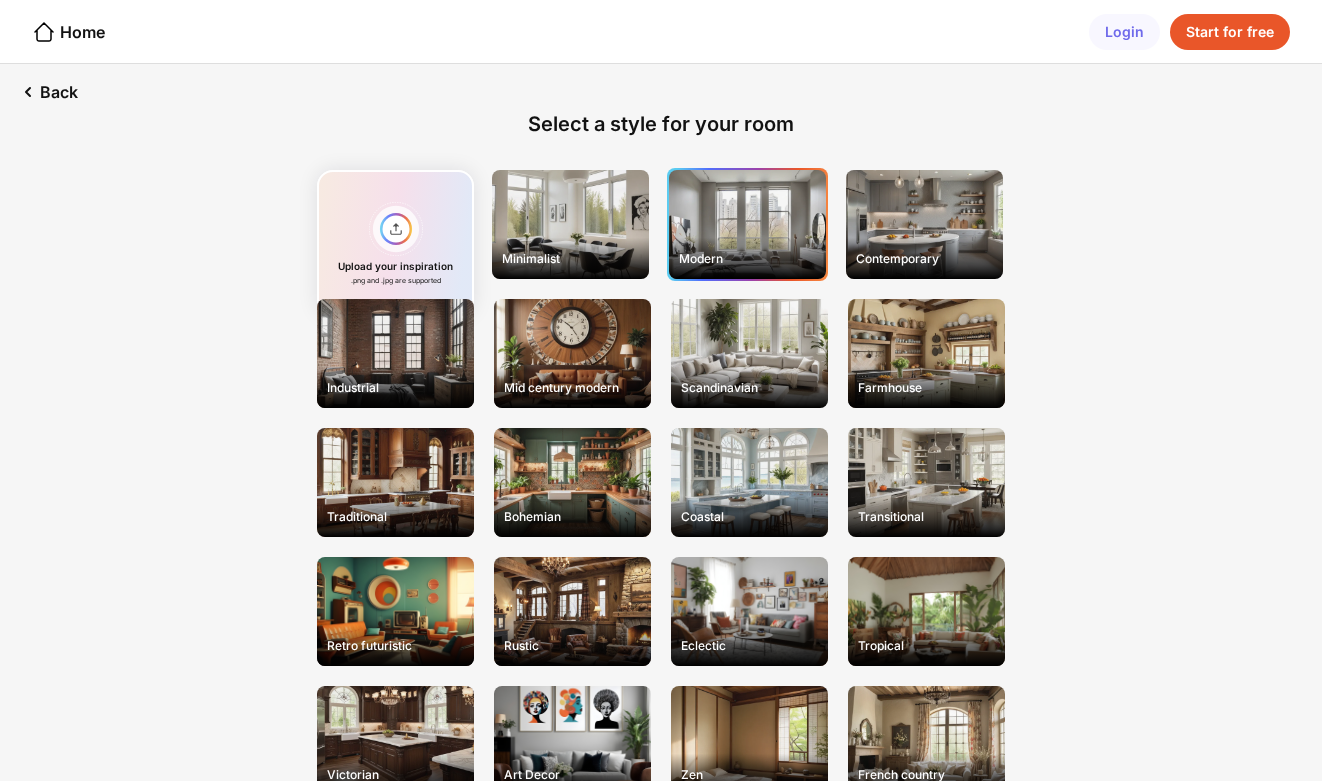 click on "Modern" at bounding box center [570, 224] 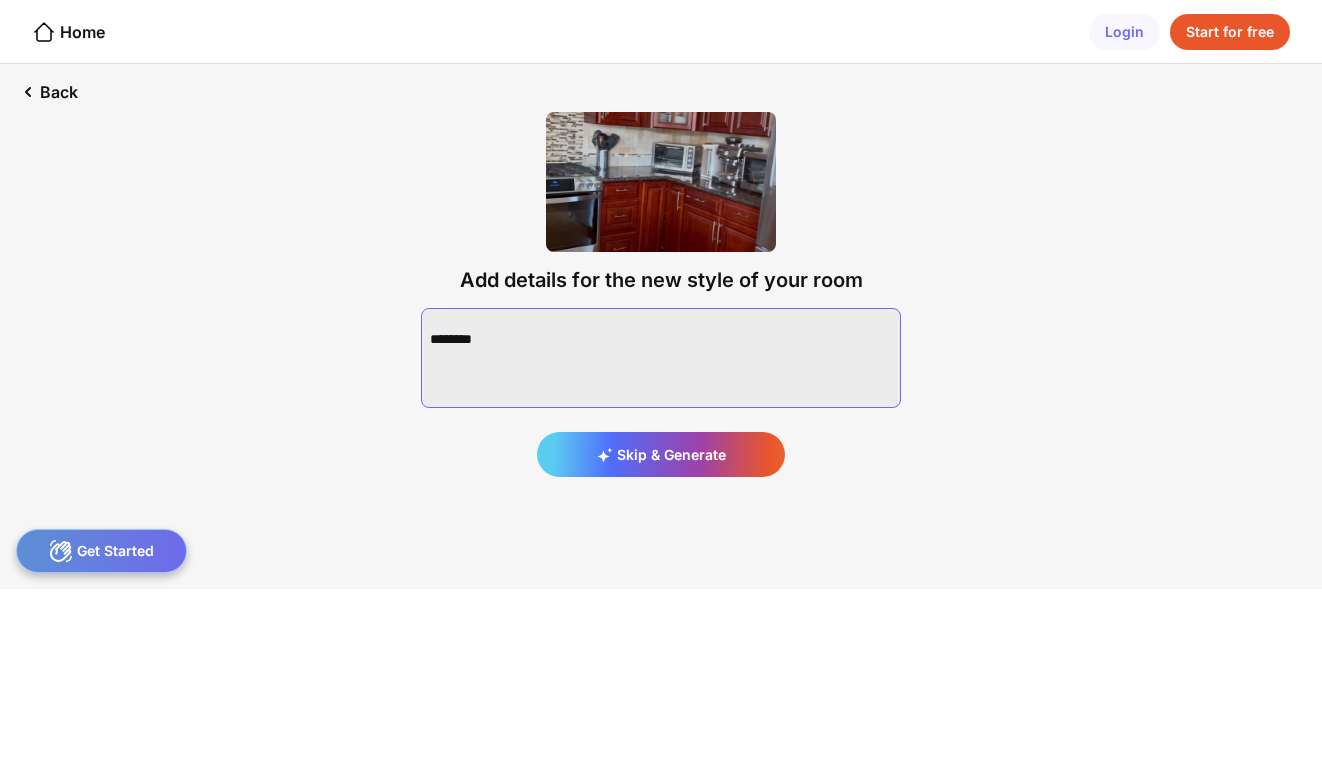 click at bounding box center (661, 358) 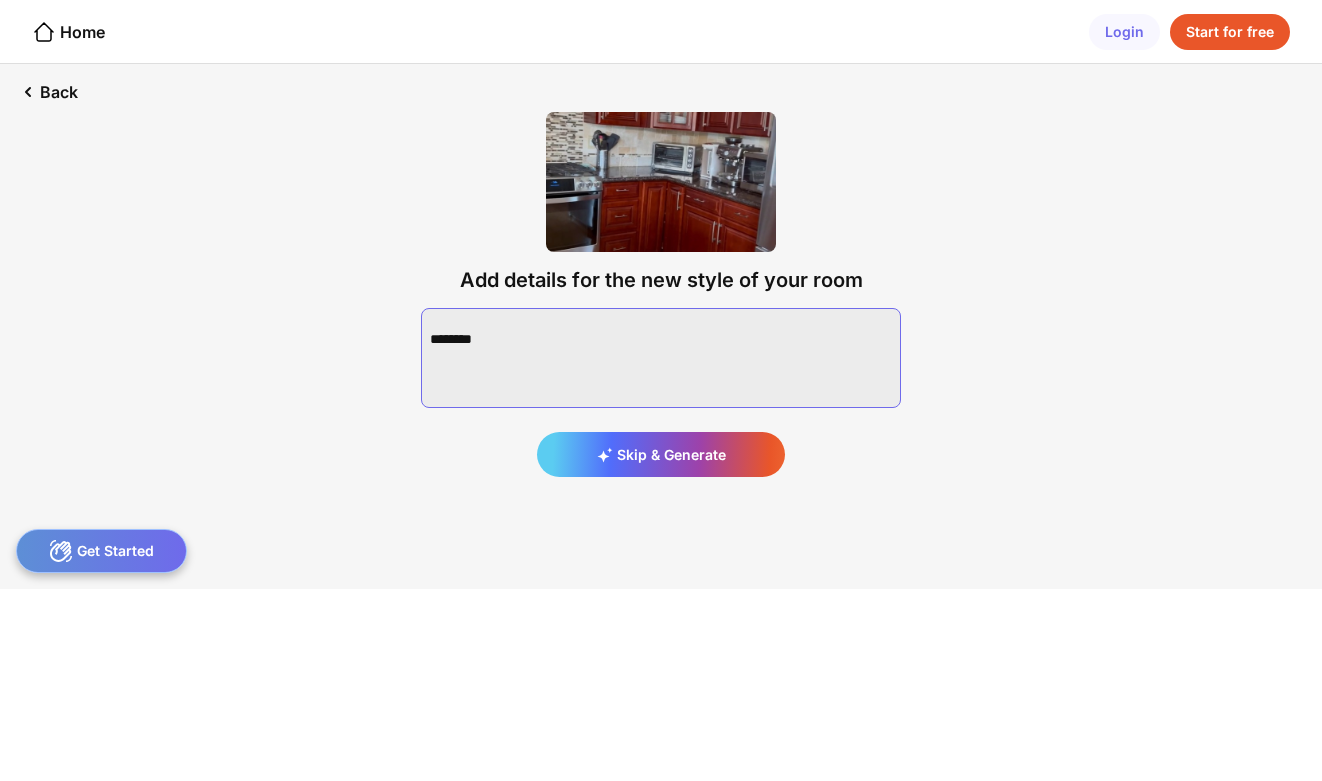 paste on "**********" 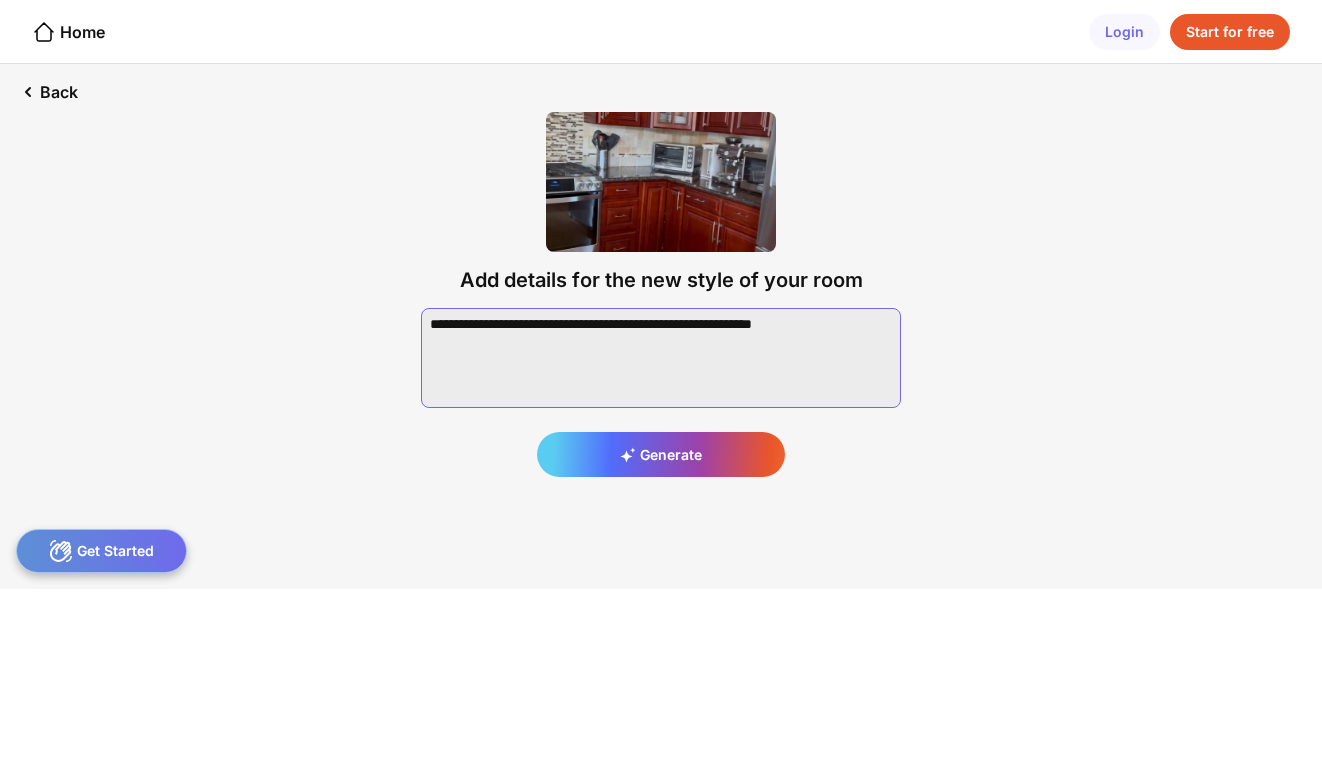 click at bounding box center (661, 358) 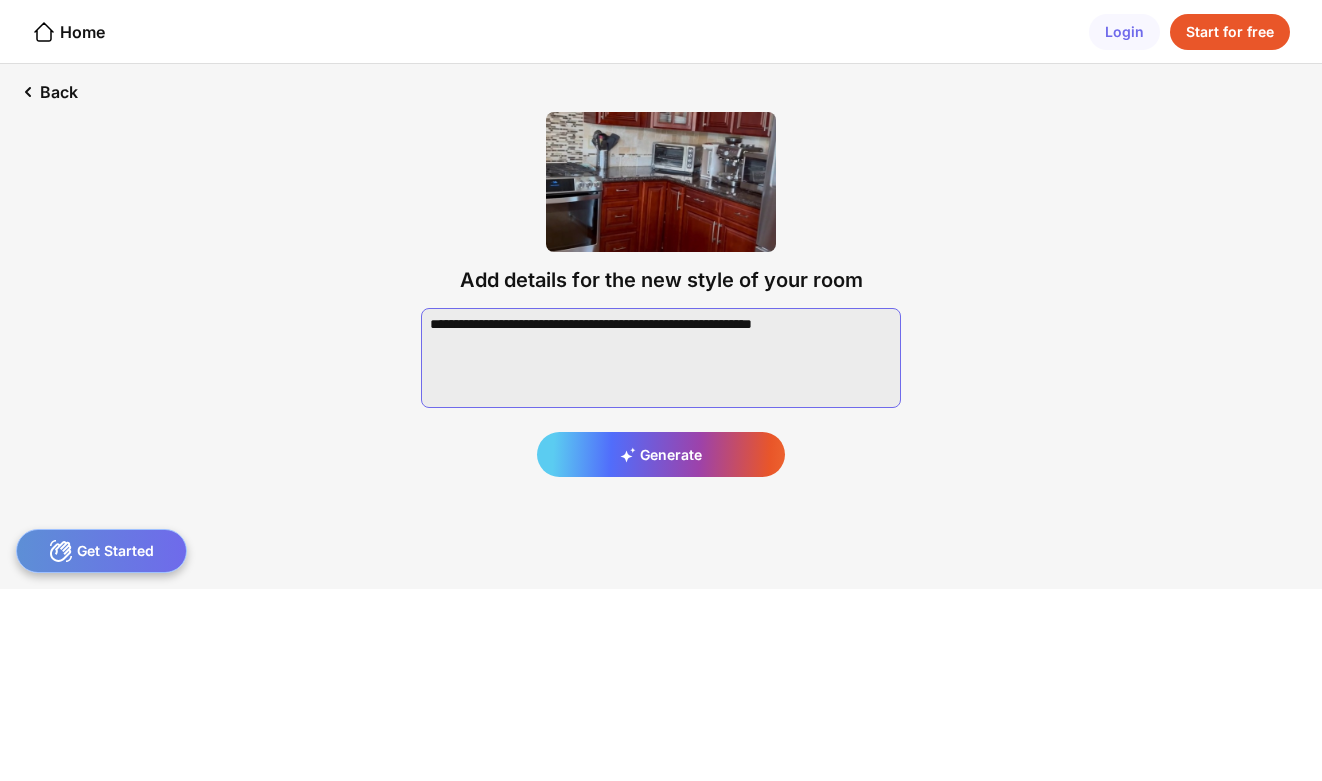 click at bounding box center (661, 358) 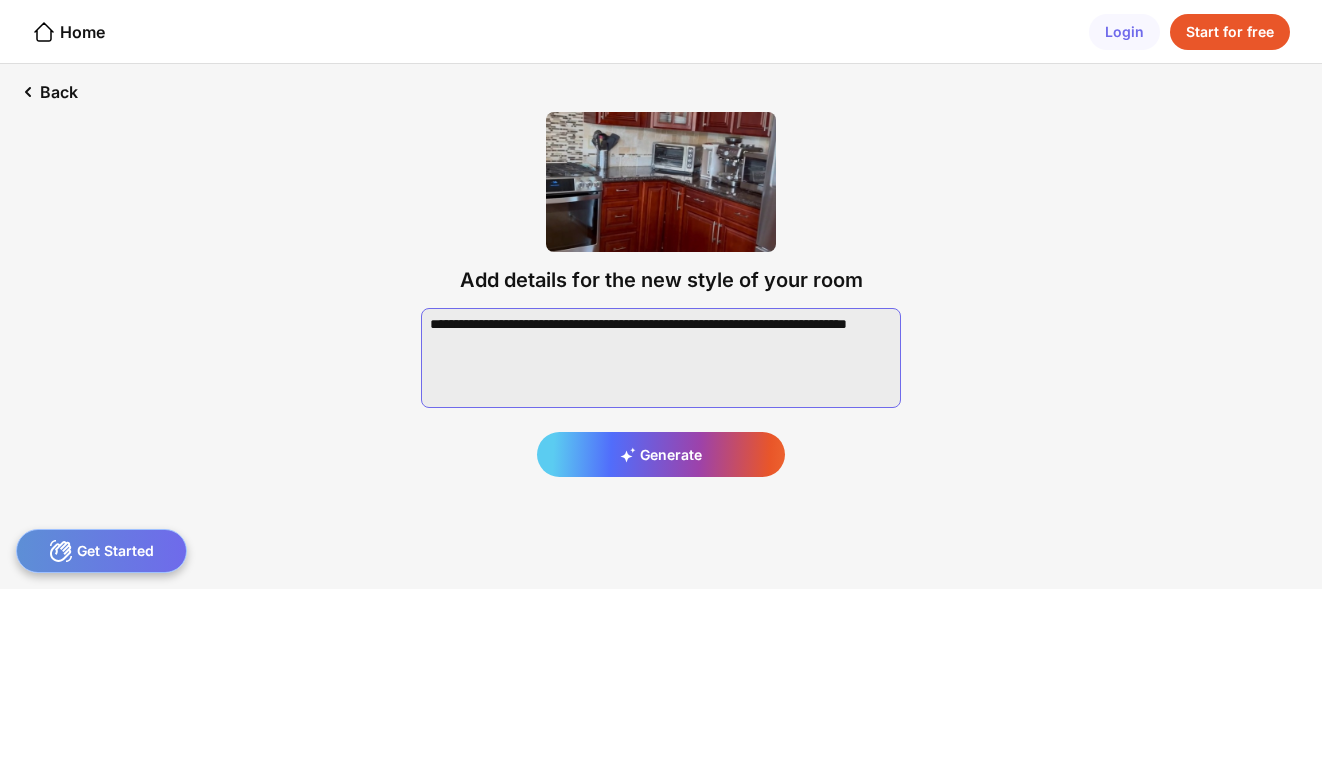 paste on "**********" 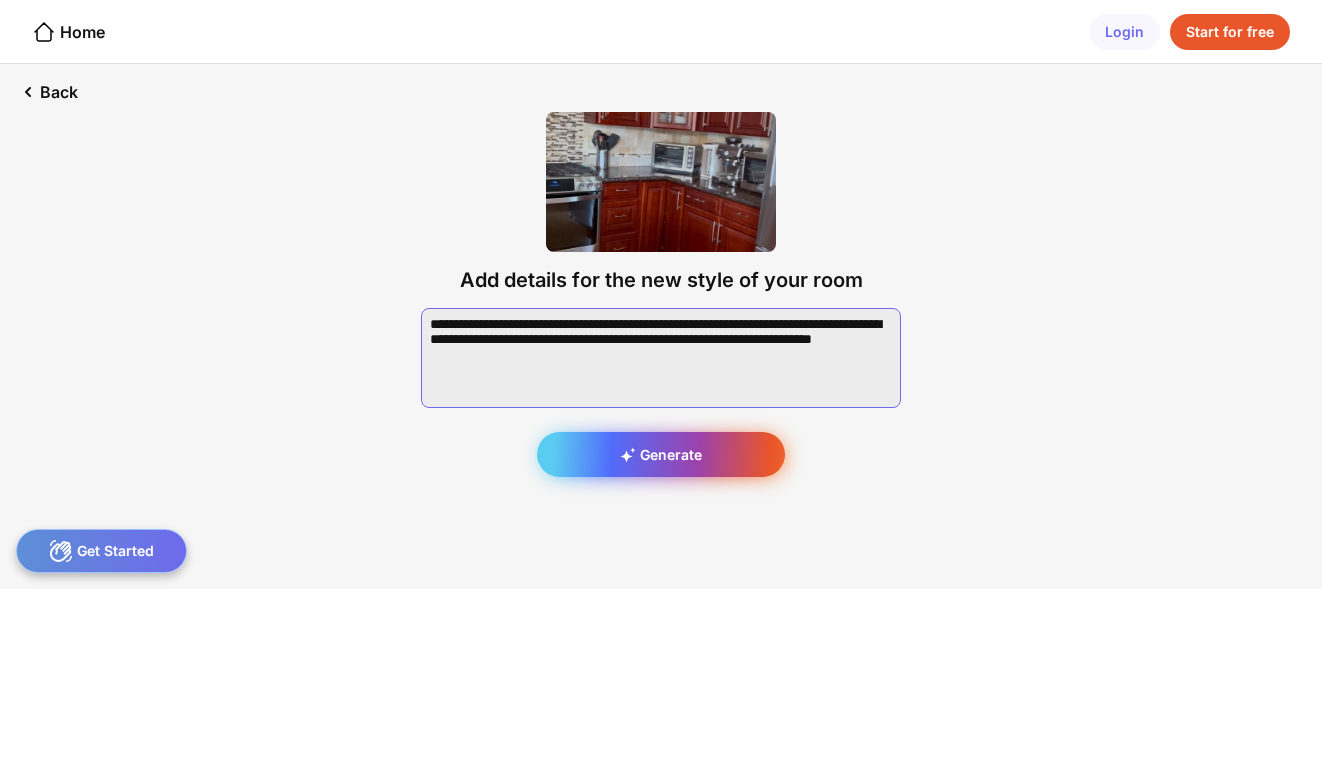 type on "**********" 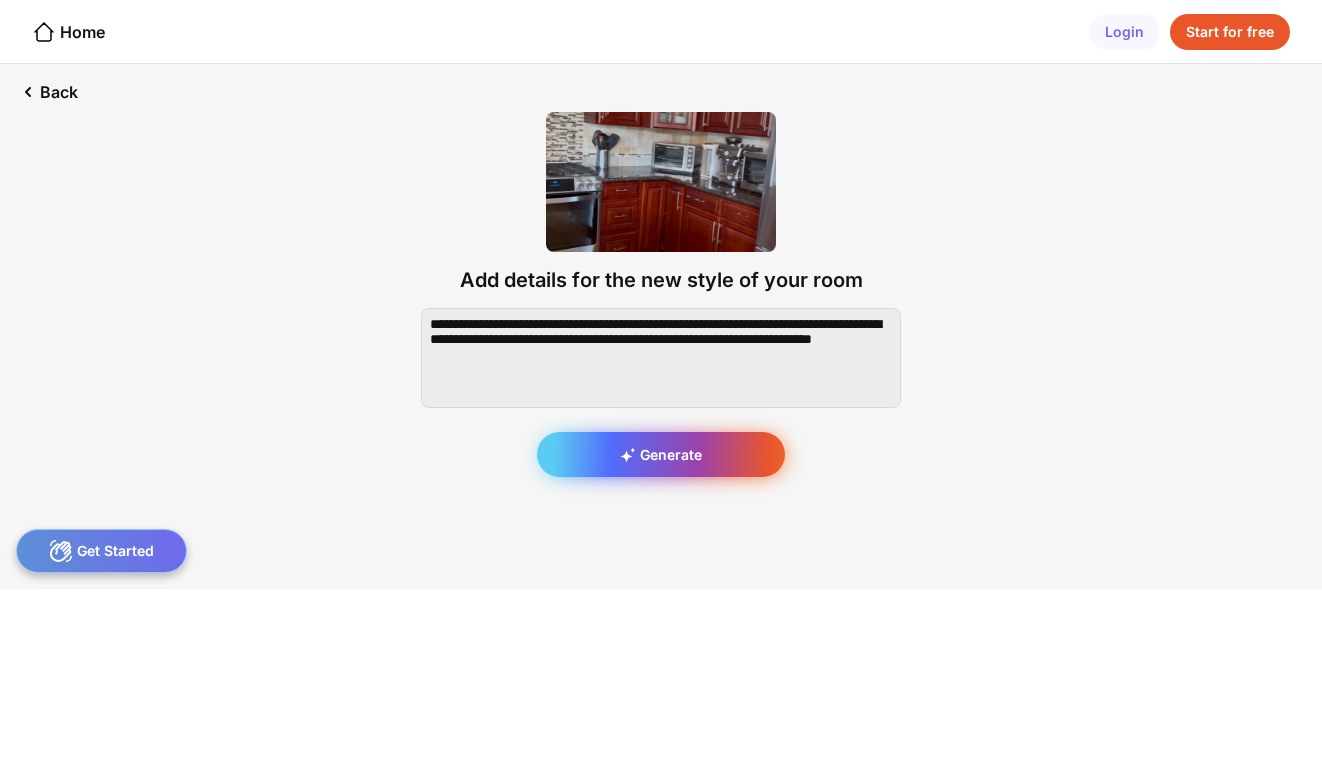 click on "Generate" at bounding box center (661, 454) 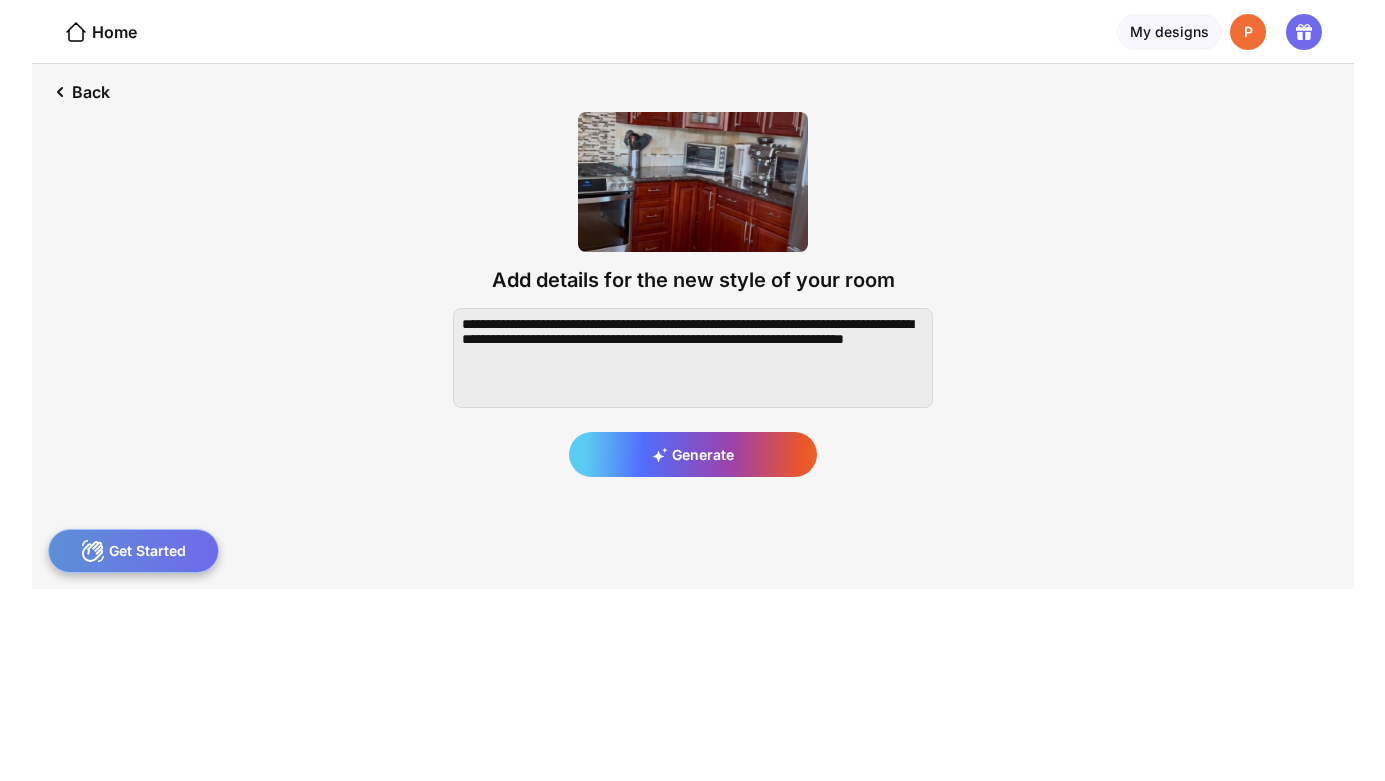 scroll, scrollTop: 0, scrollLeft: 0, axis: both 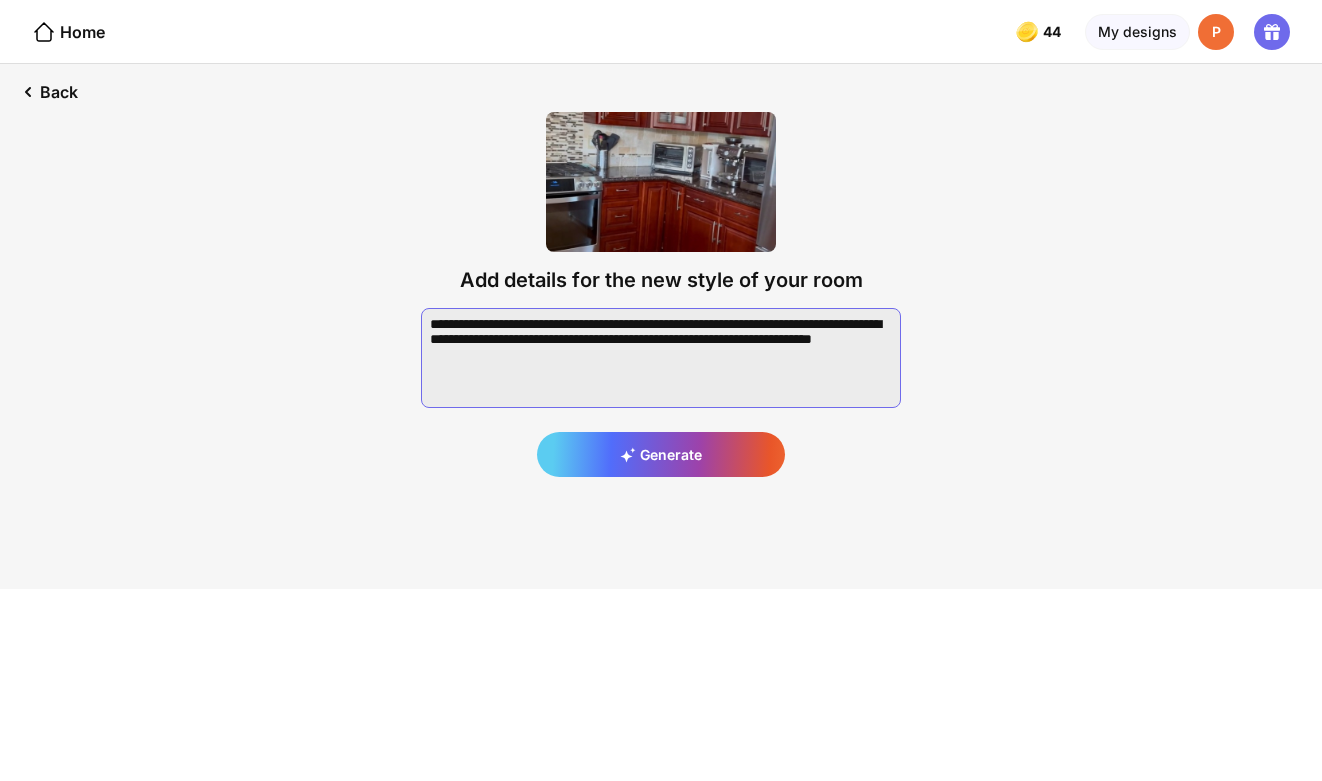 drag, startPoint x: 726, startPoint y: 365, endPoint x: 396, endPoint y: 325, distance: 332.4154 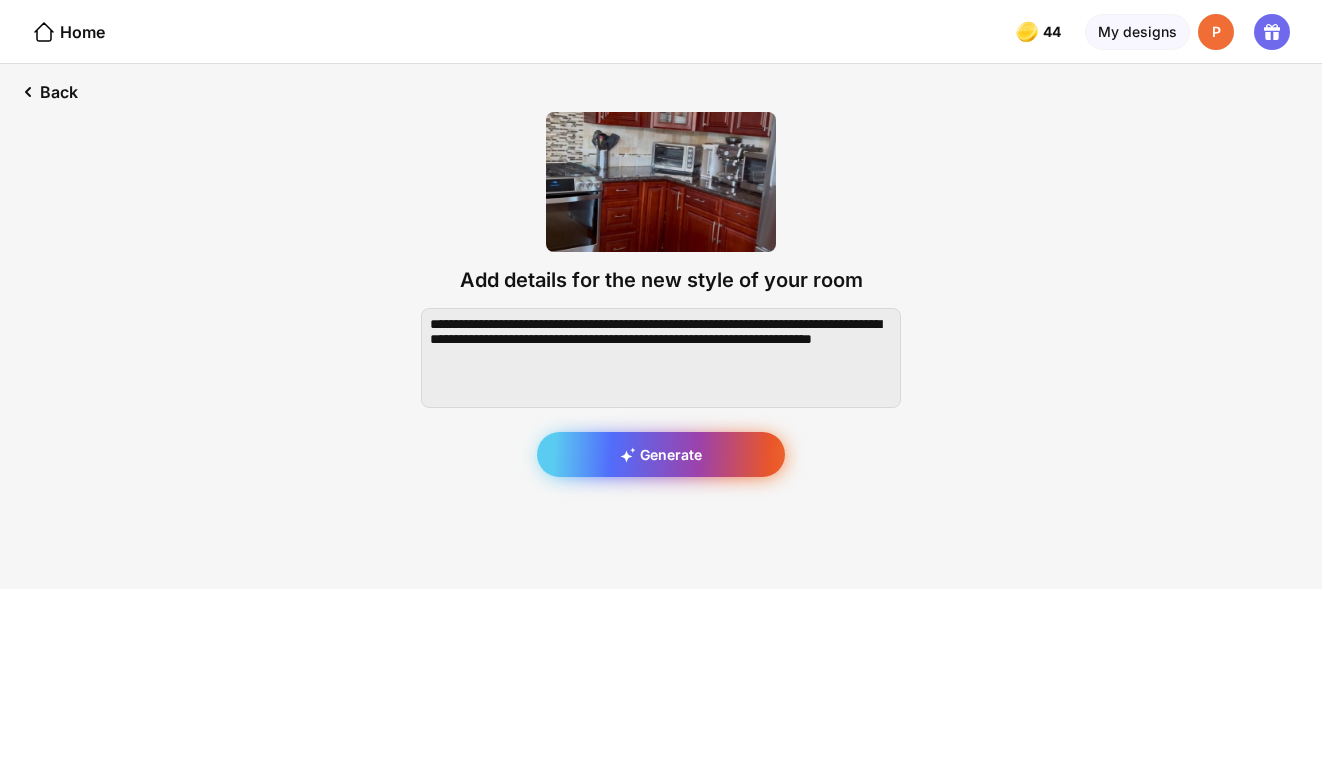 click on "Generate" at bounding box center (661, 454) 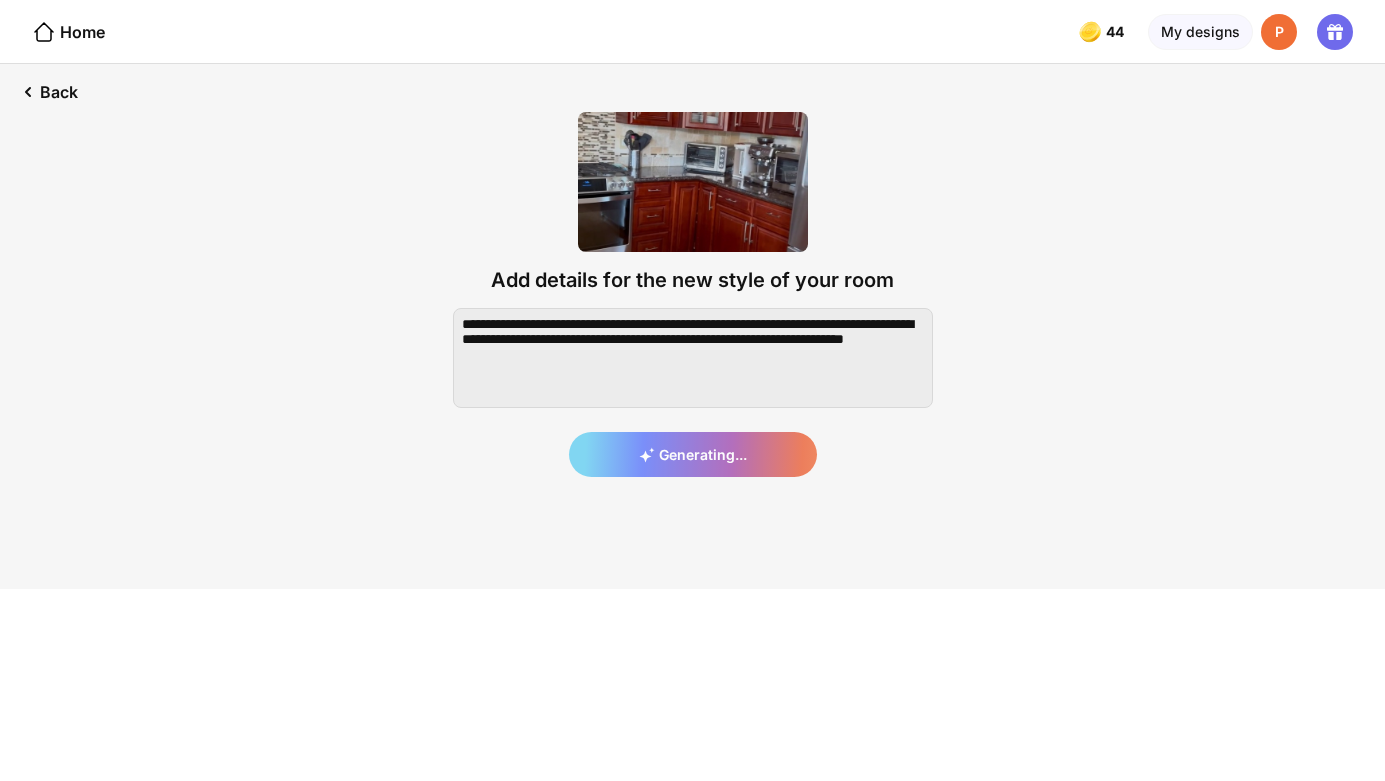 click on "Generating..." at bounding box center [693, 392] 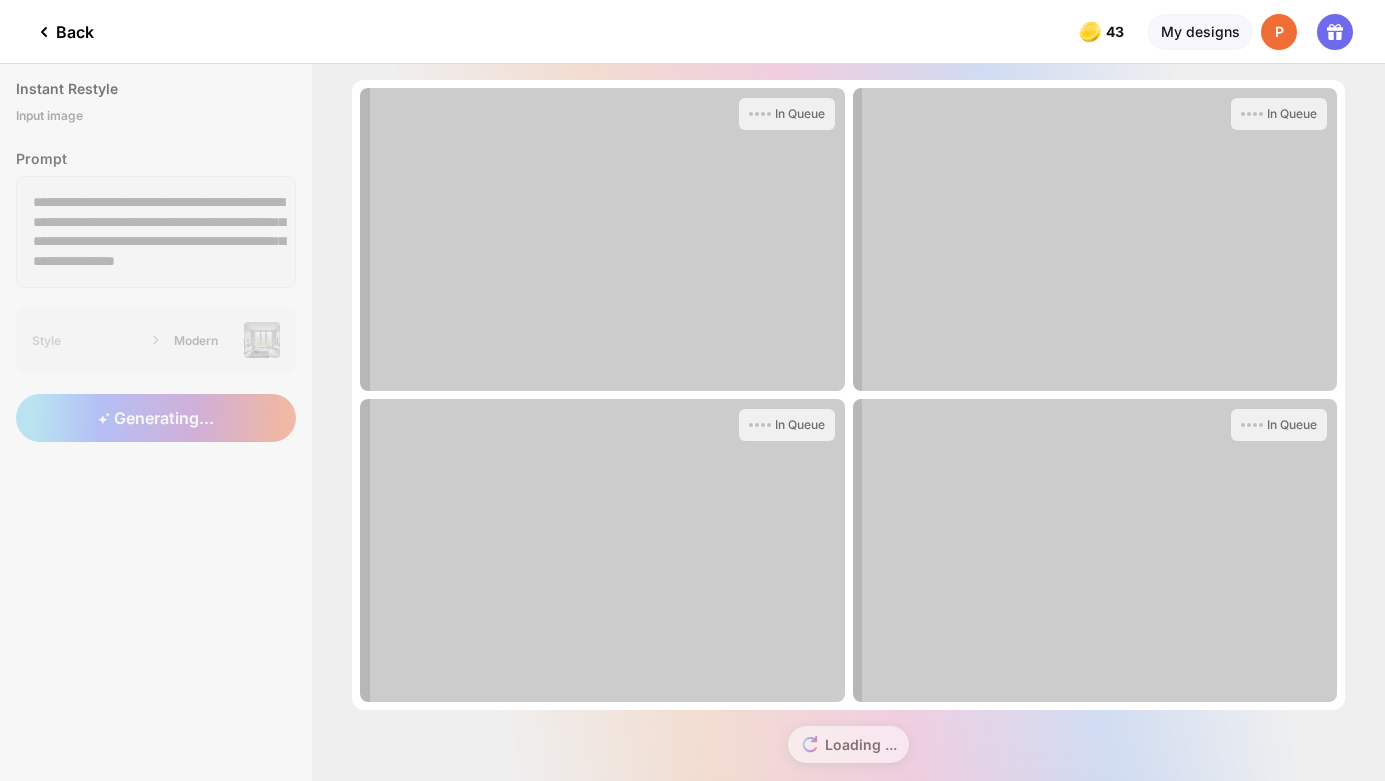 scroll, scrollTop: 0, scrollLeft: 0, axis: both 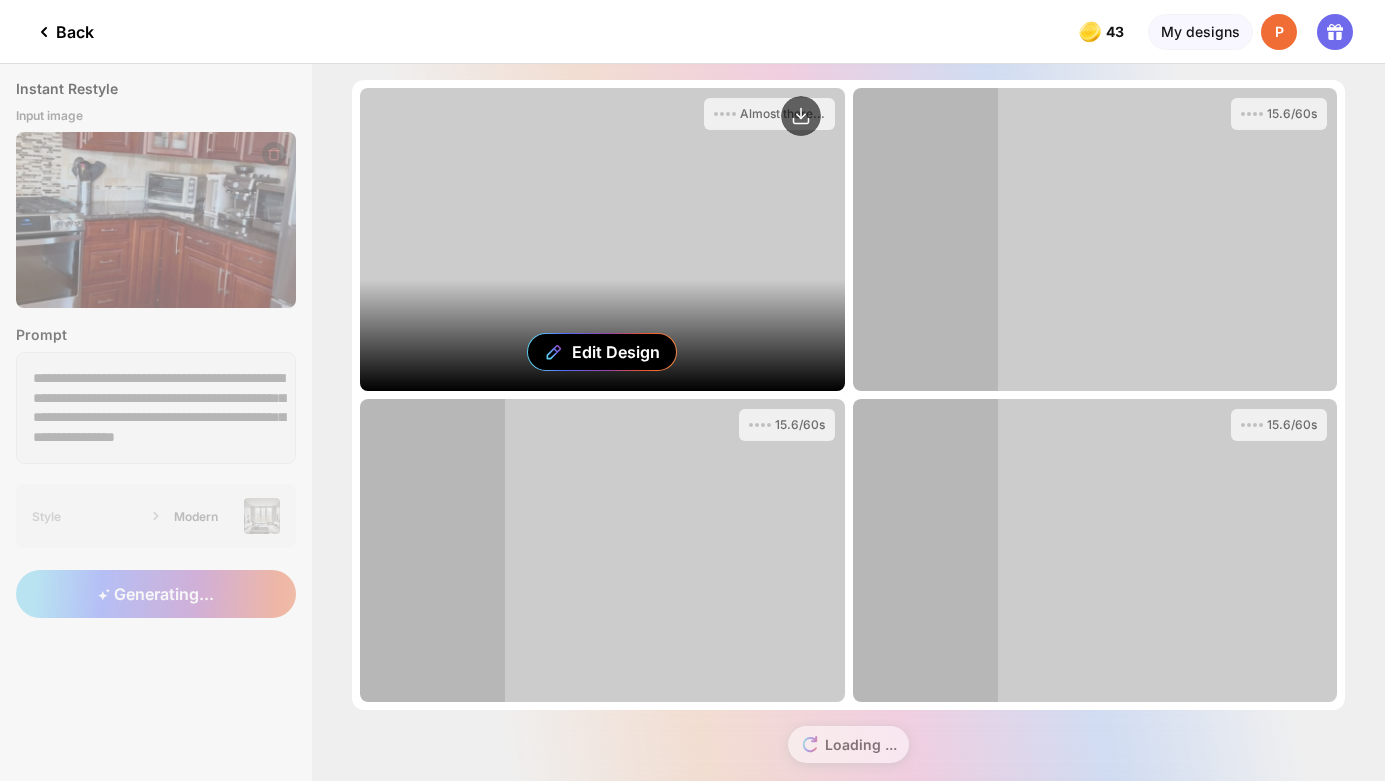 click on "Edit Design" at bounding box center [602, 239] 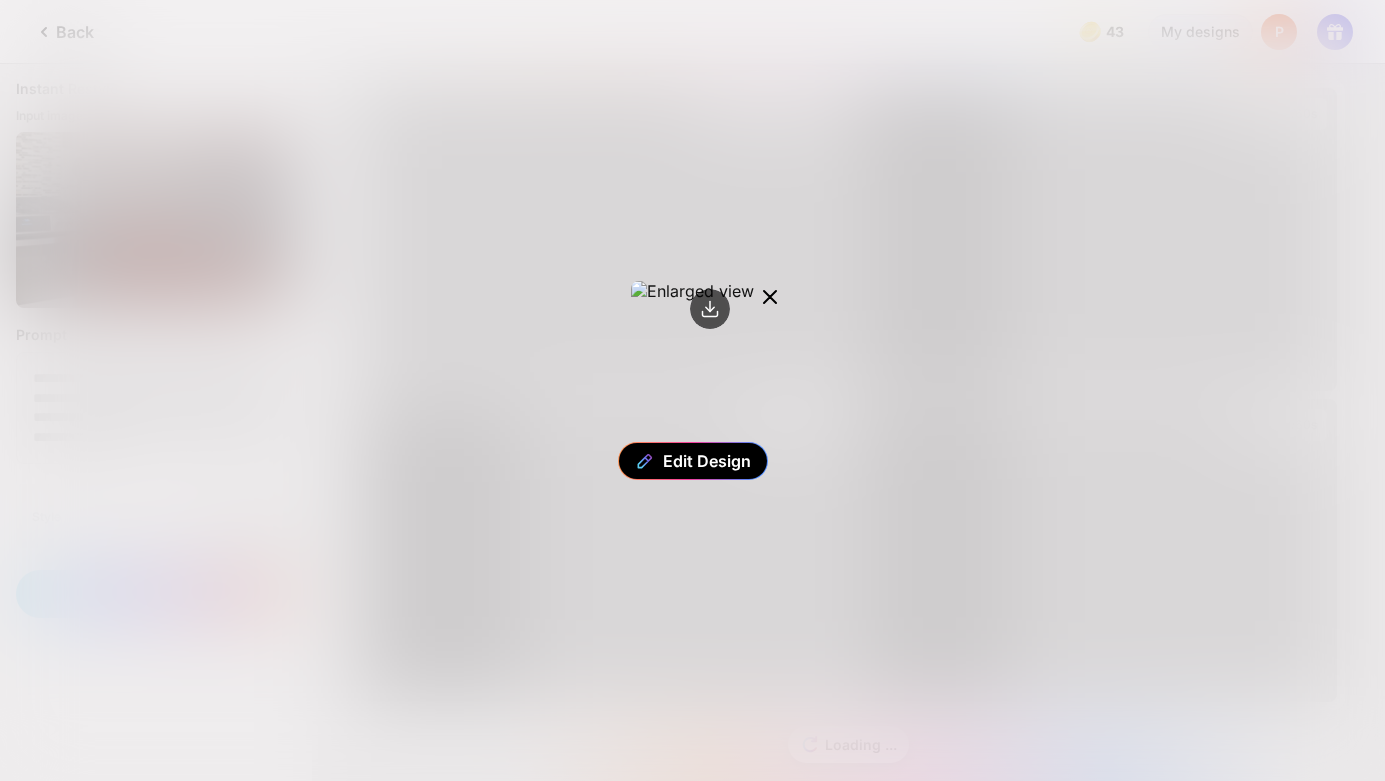 click at bounding box center [770, 297] 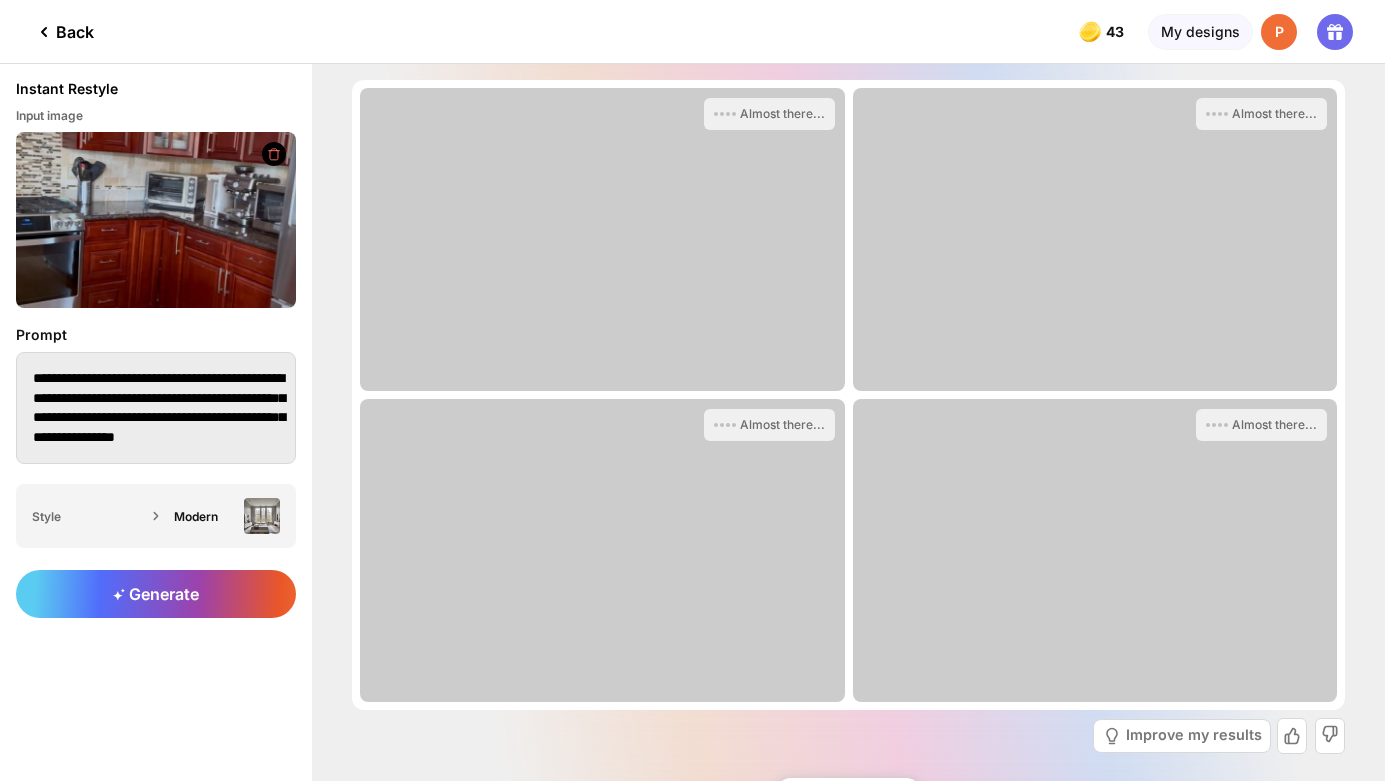 scroll, scrollTop: 18, scrollLeft: 0, axis: vertical 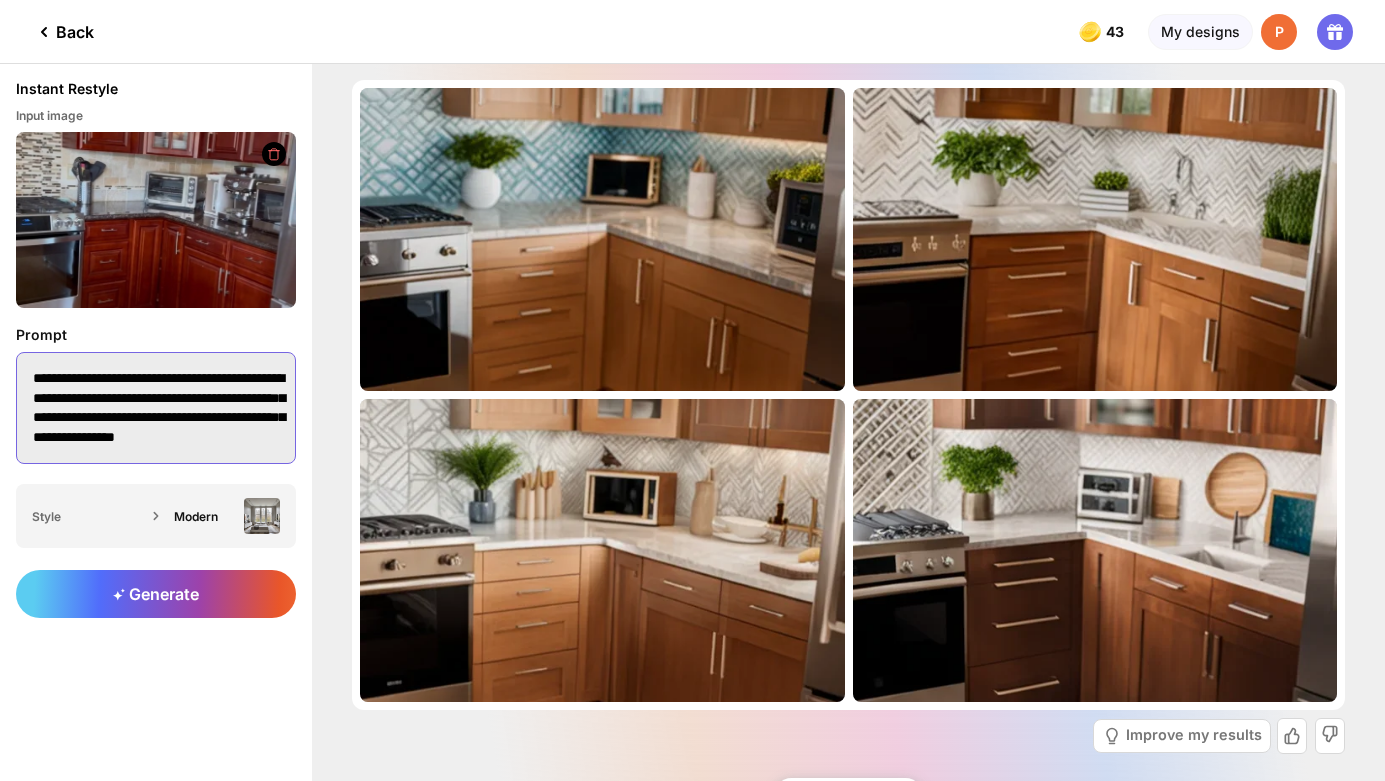 drag, startPoint x: 93, startPoint y: 360, endPoint x: 28, endPoint y: 358, distance: 65.03076 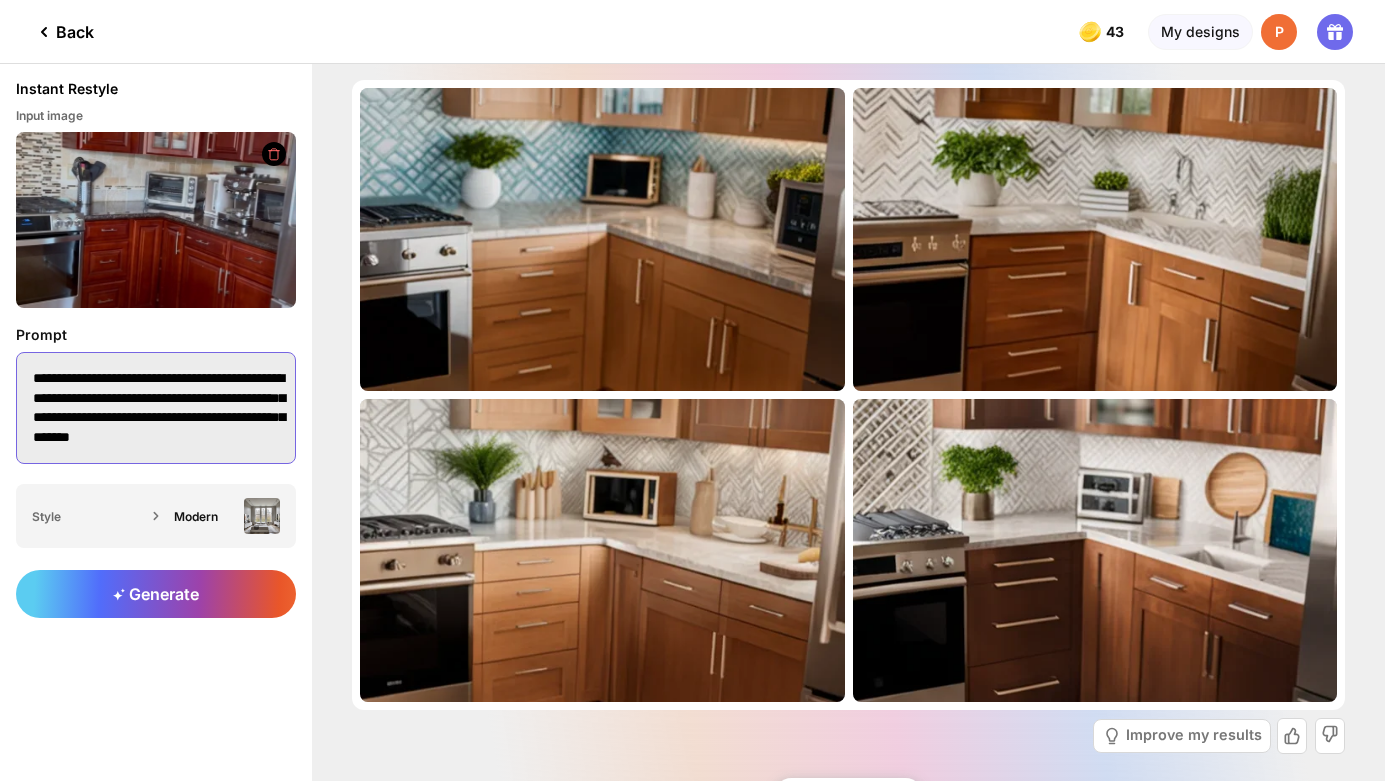 scroll, scrollTop: 2, scrollLeft: 0, axis: vertical 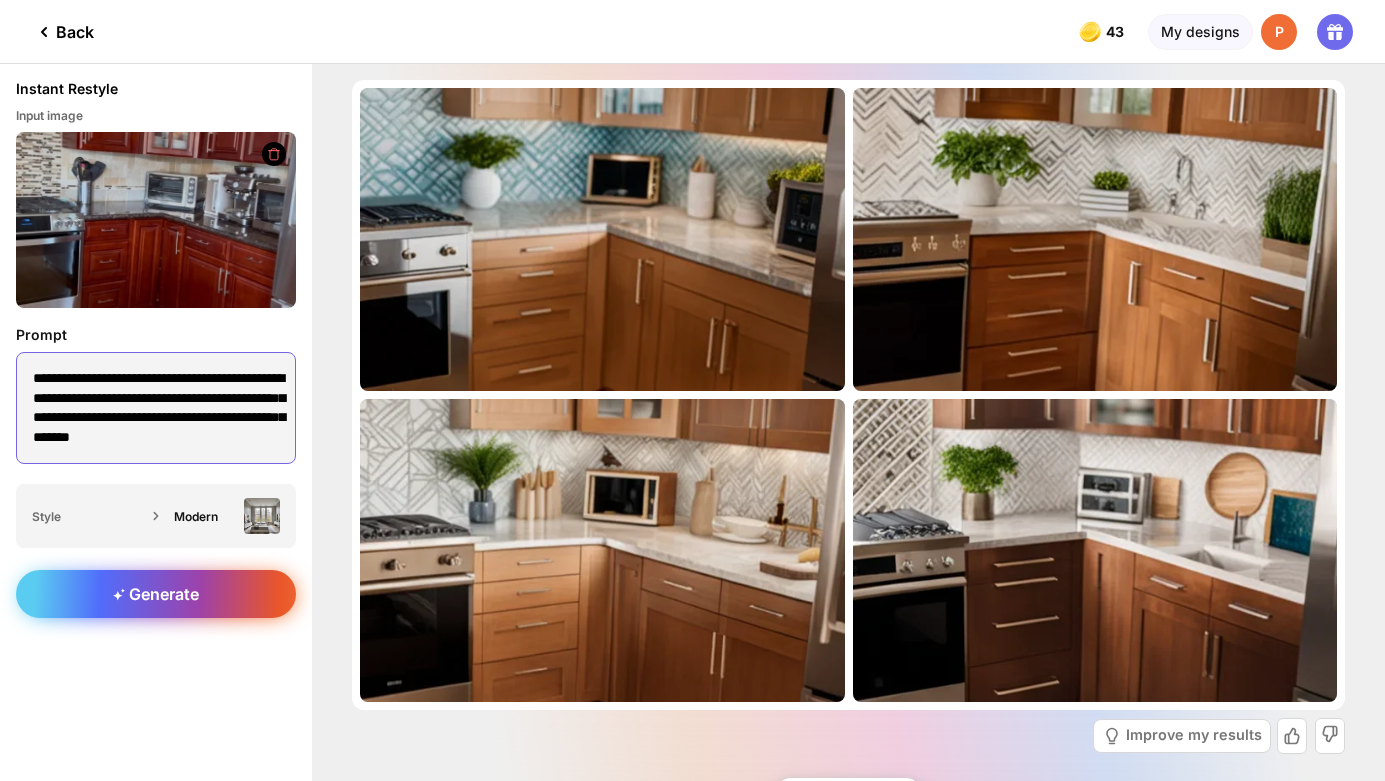 type on "**********" 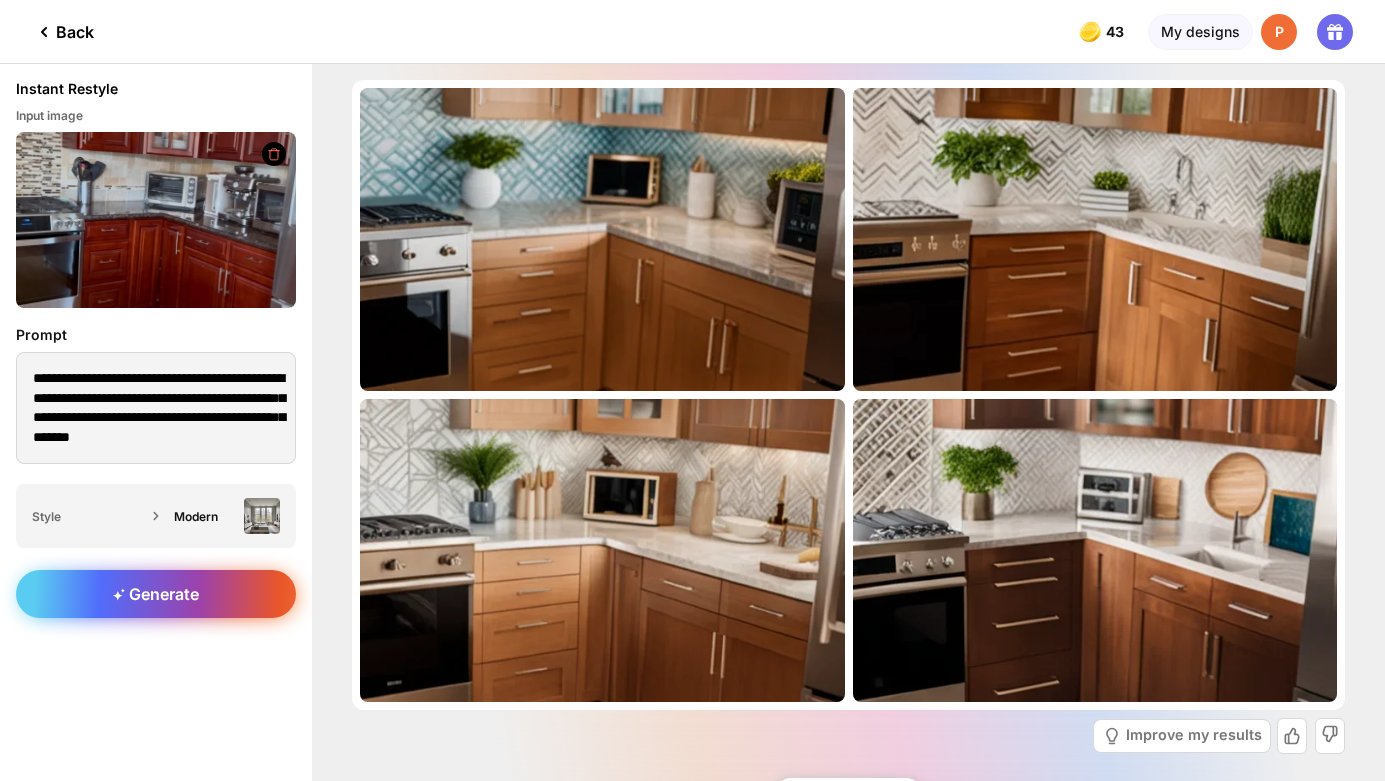 click on "Generate" at bounding box center [156, 594] 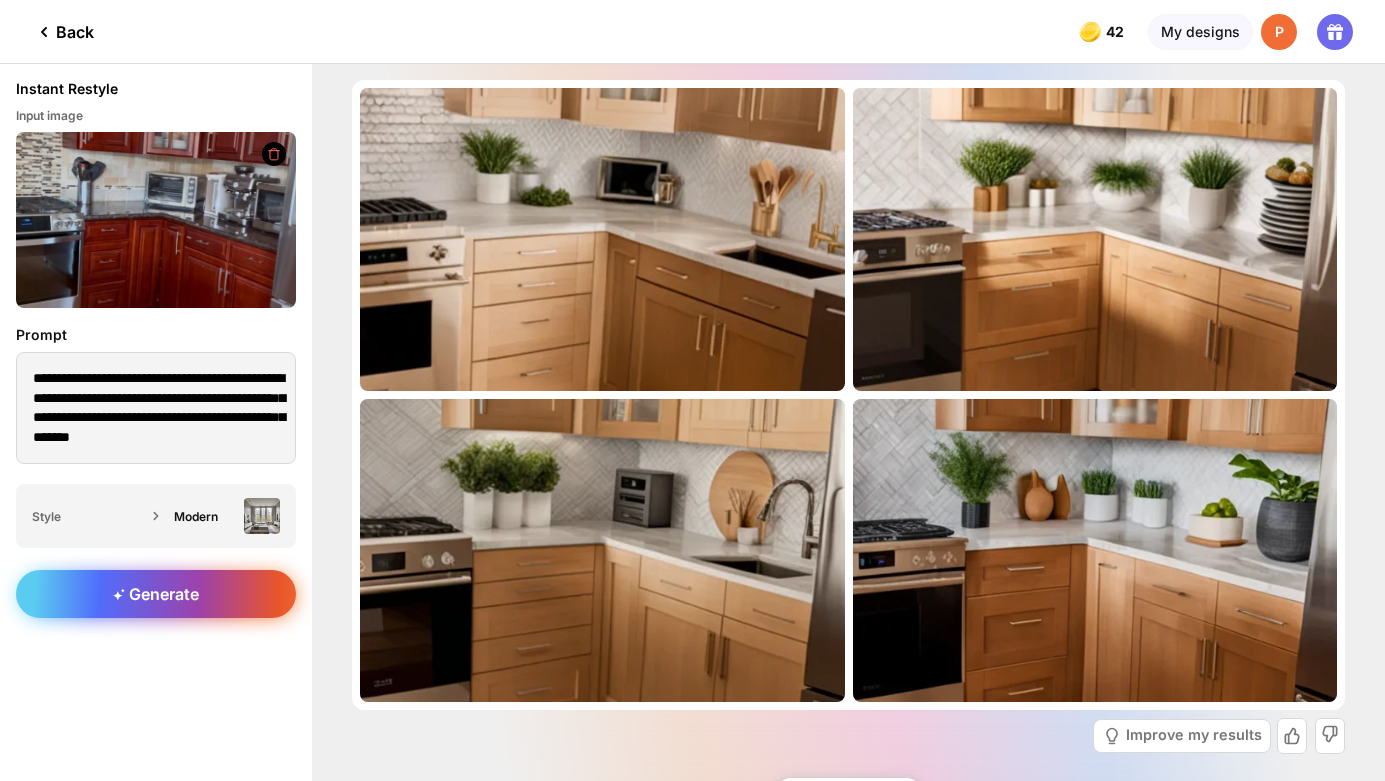 click on "Generate" at bounding box center (156, 594) 